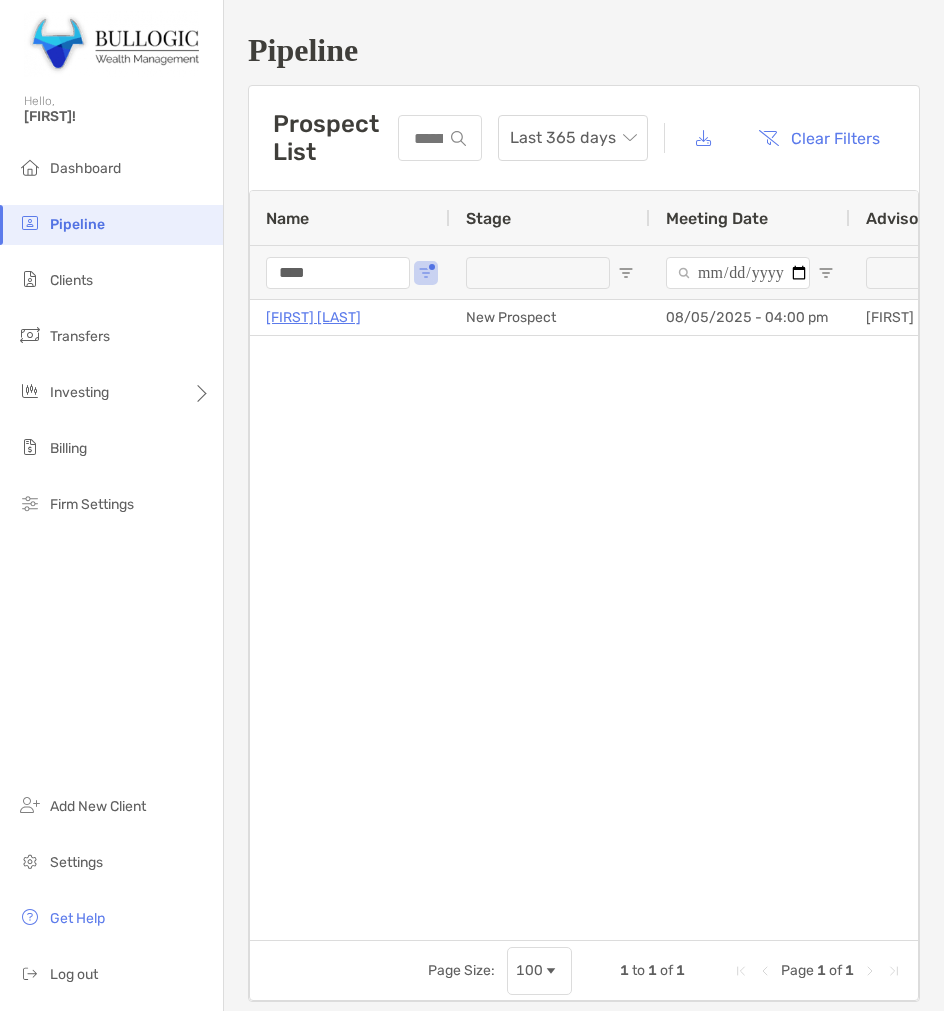 scroll, scrollTop: 0, scrollLeft: 0, axis: both 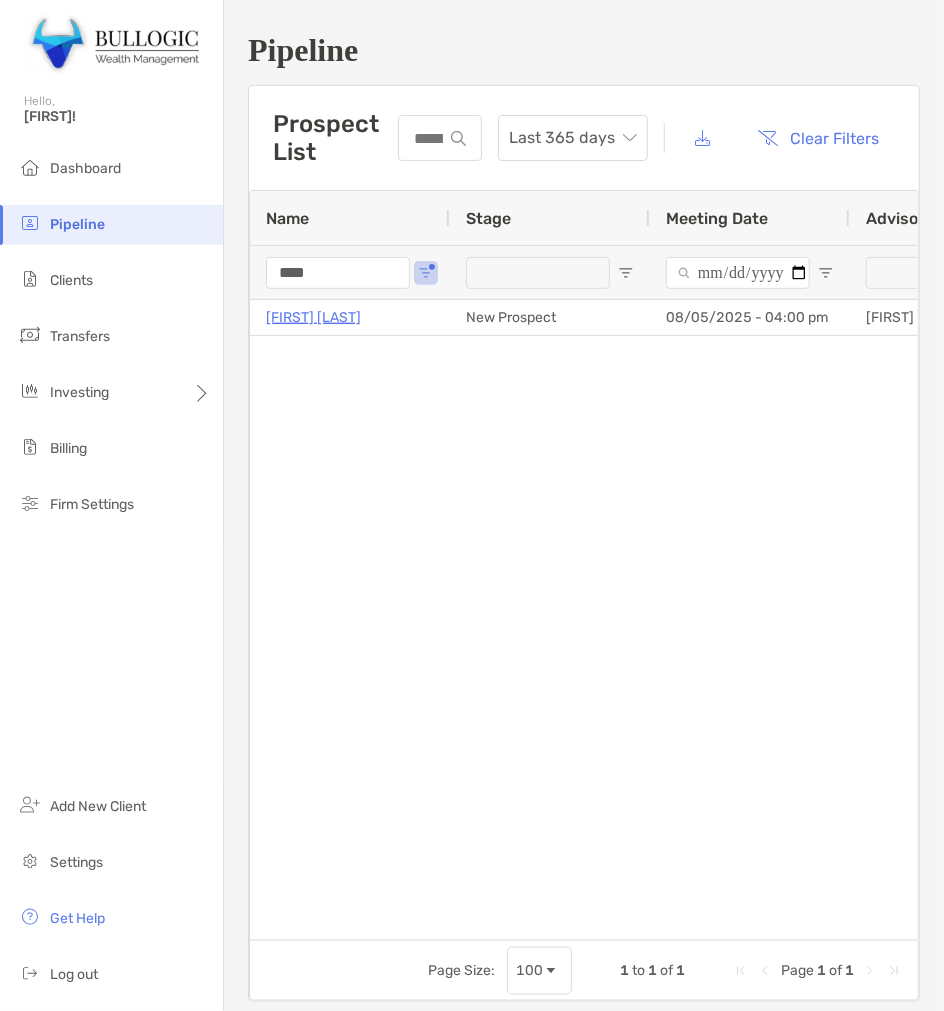click on "****" at bounding box center (338, 273) 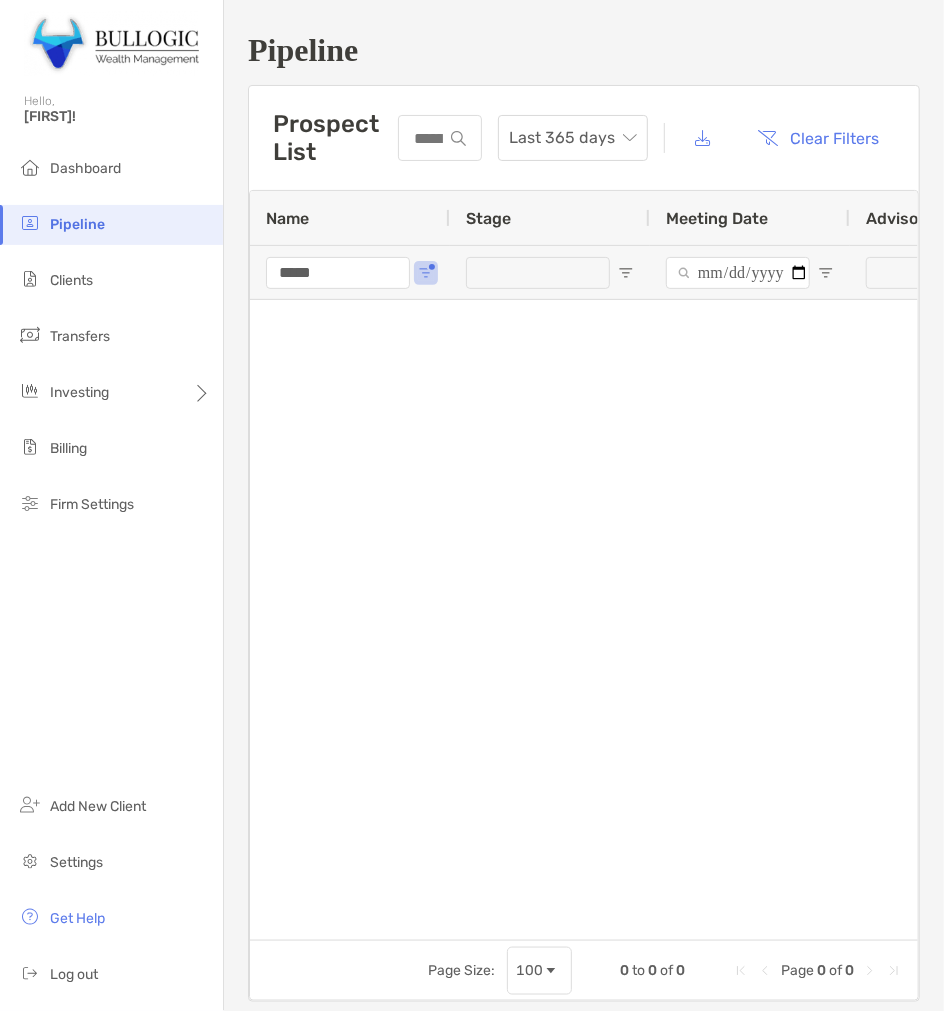 type on "*****" 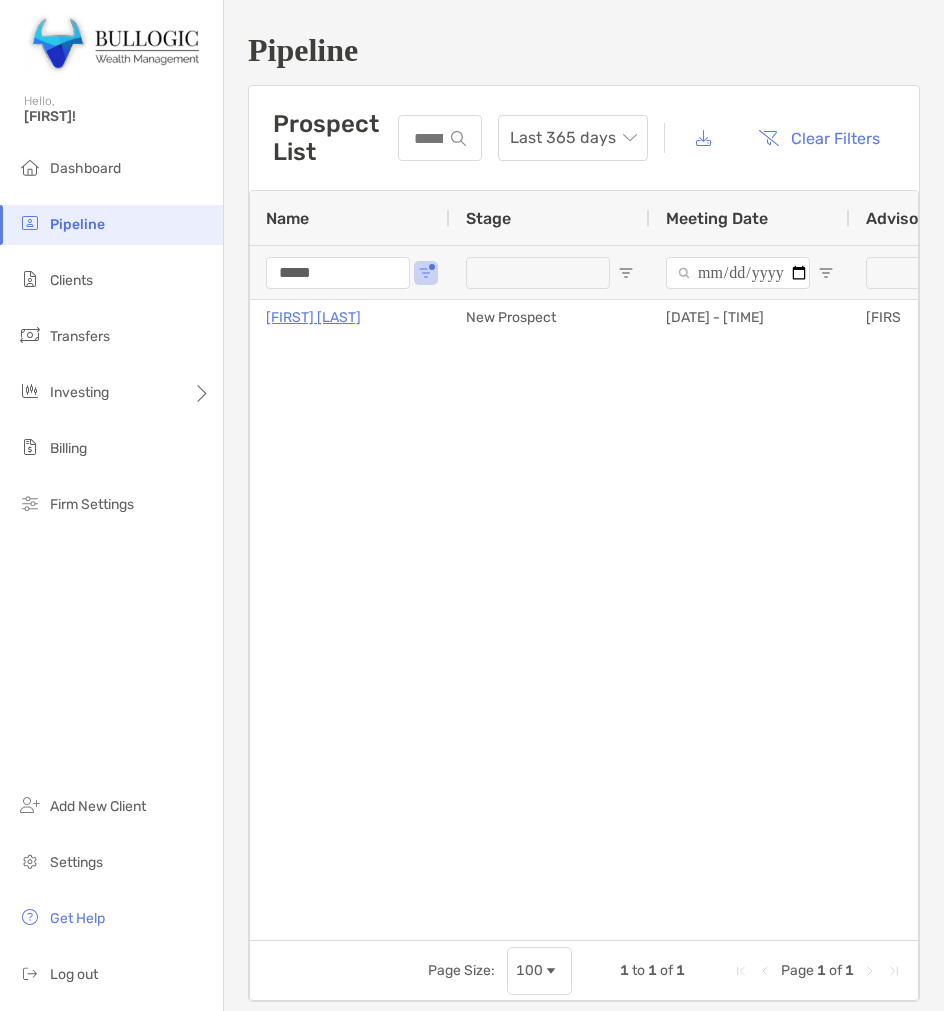 scroll, scrollTop: 0, scrollLeft: 0, axis: both 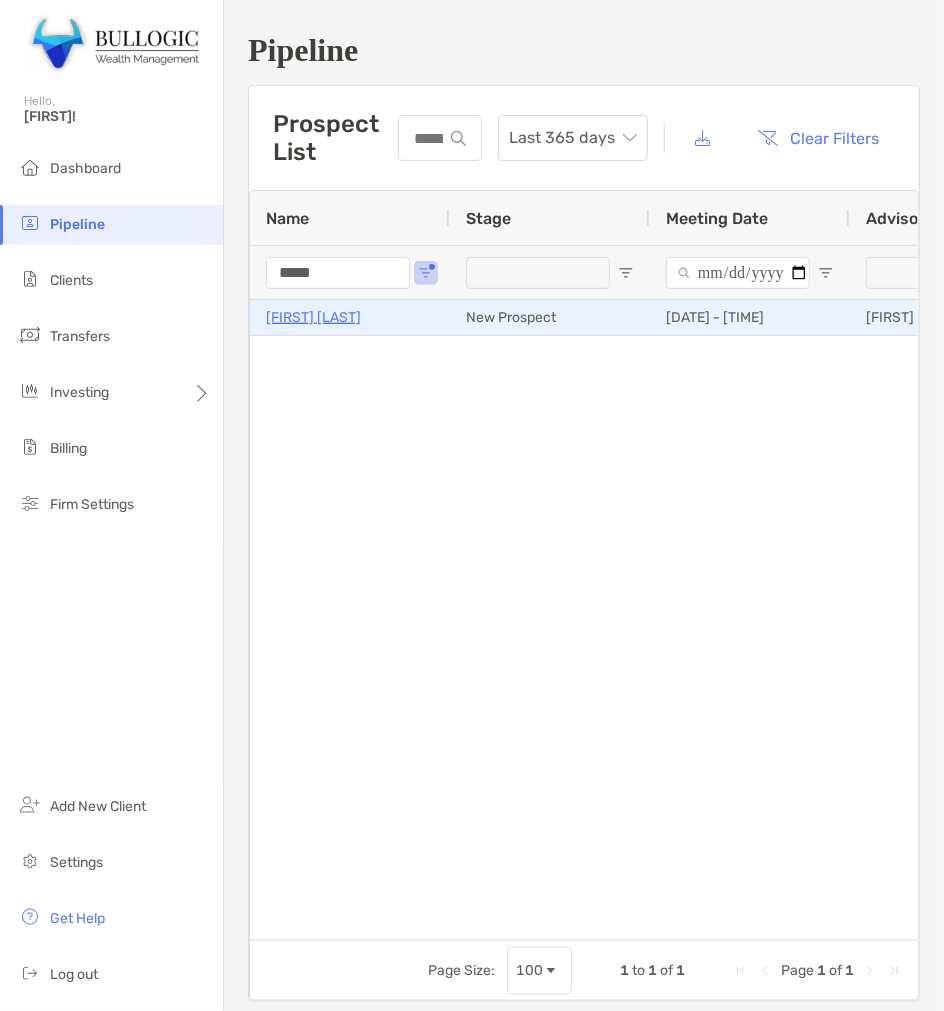 click on "[FIRST] [LAST]" at bounding box center [313, 317] 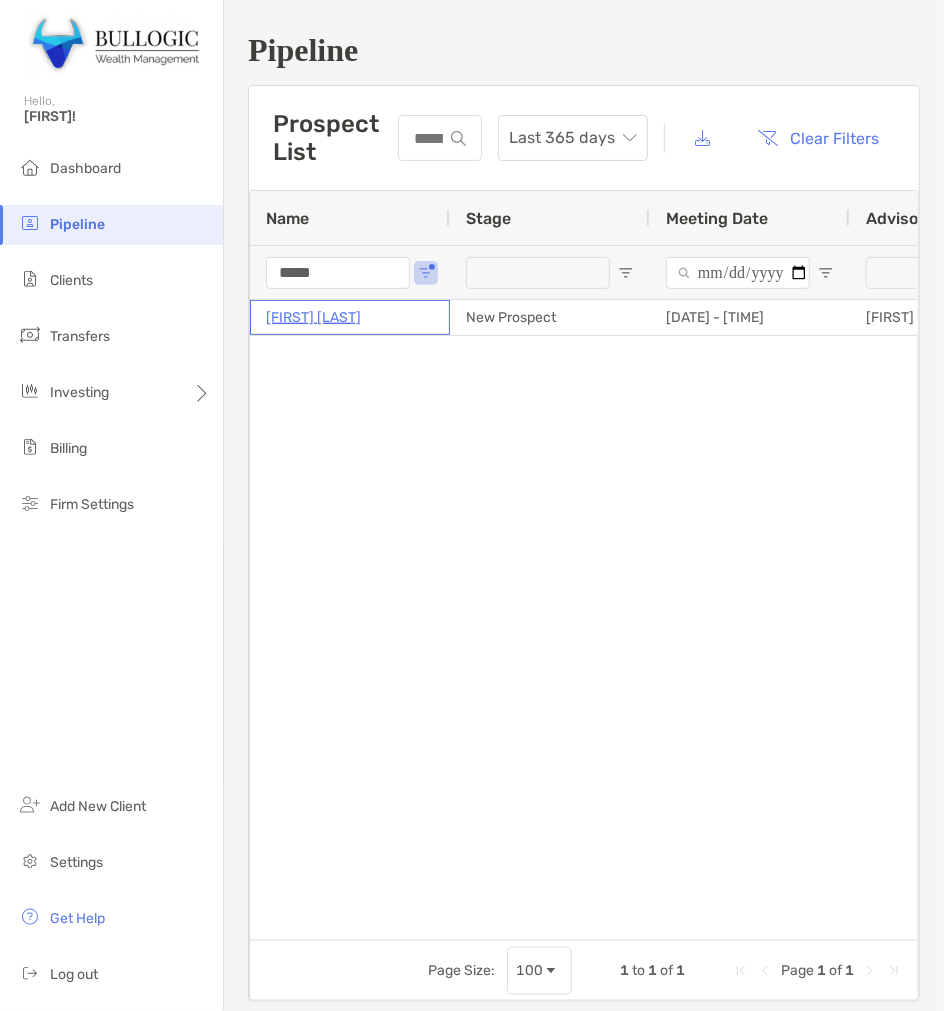 click on "[FIRST] [LAST]" at bounding box center (313, 317) 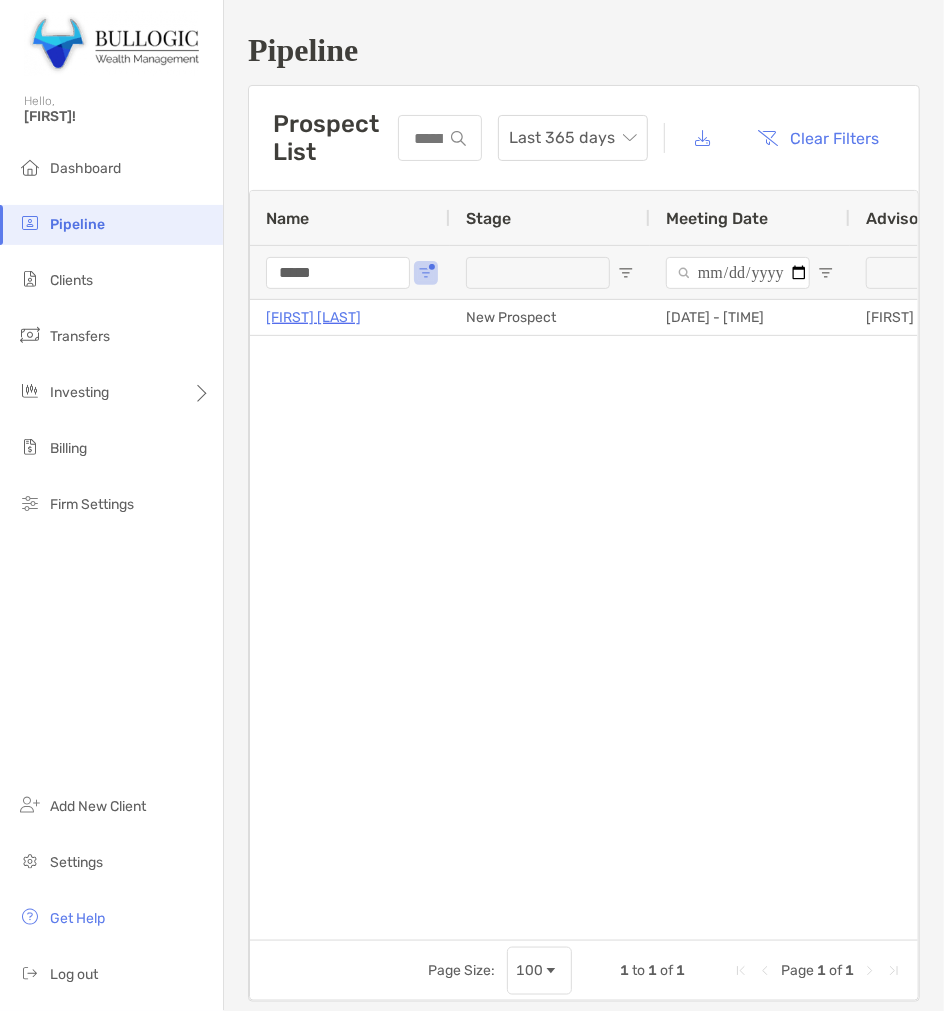 click on "*****" at bounding box center (338, 273) 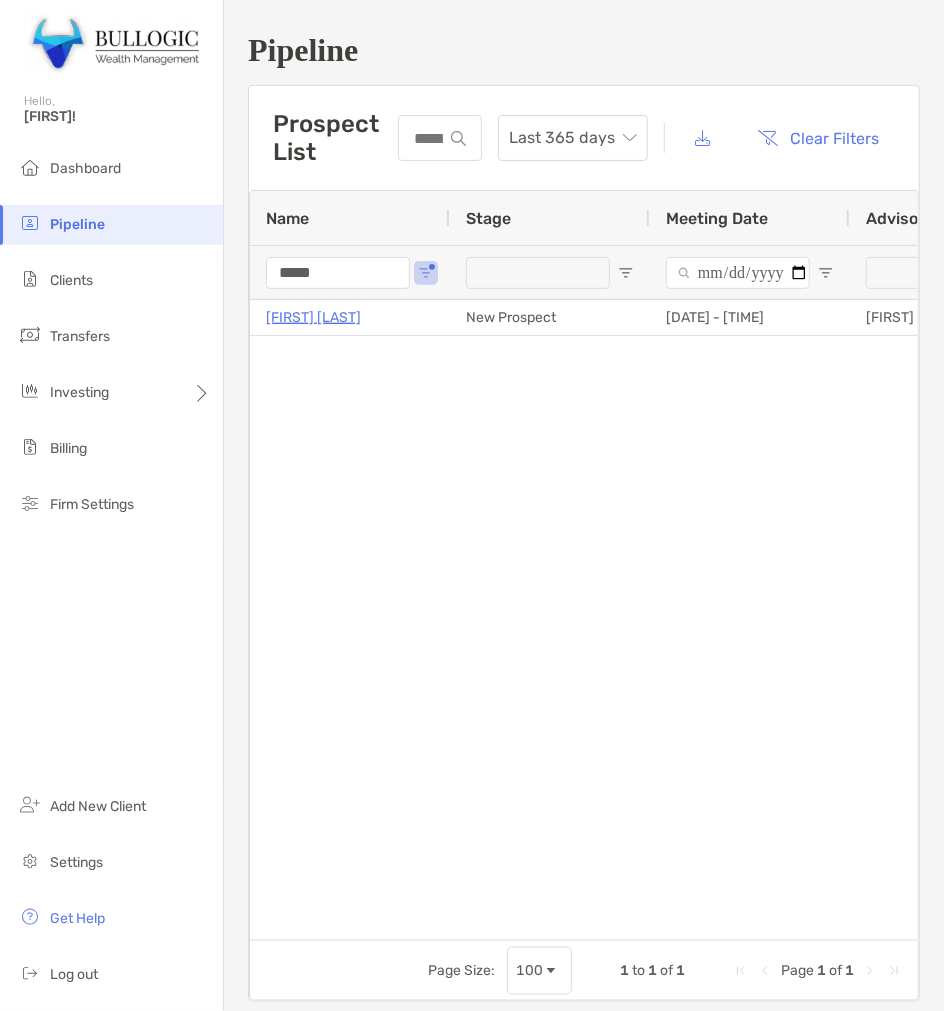 type on "*****" 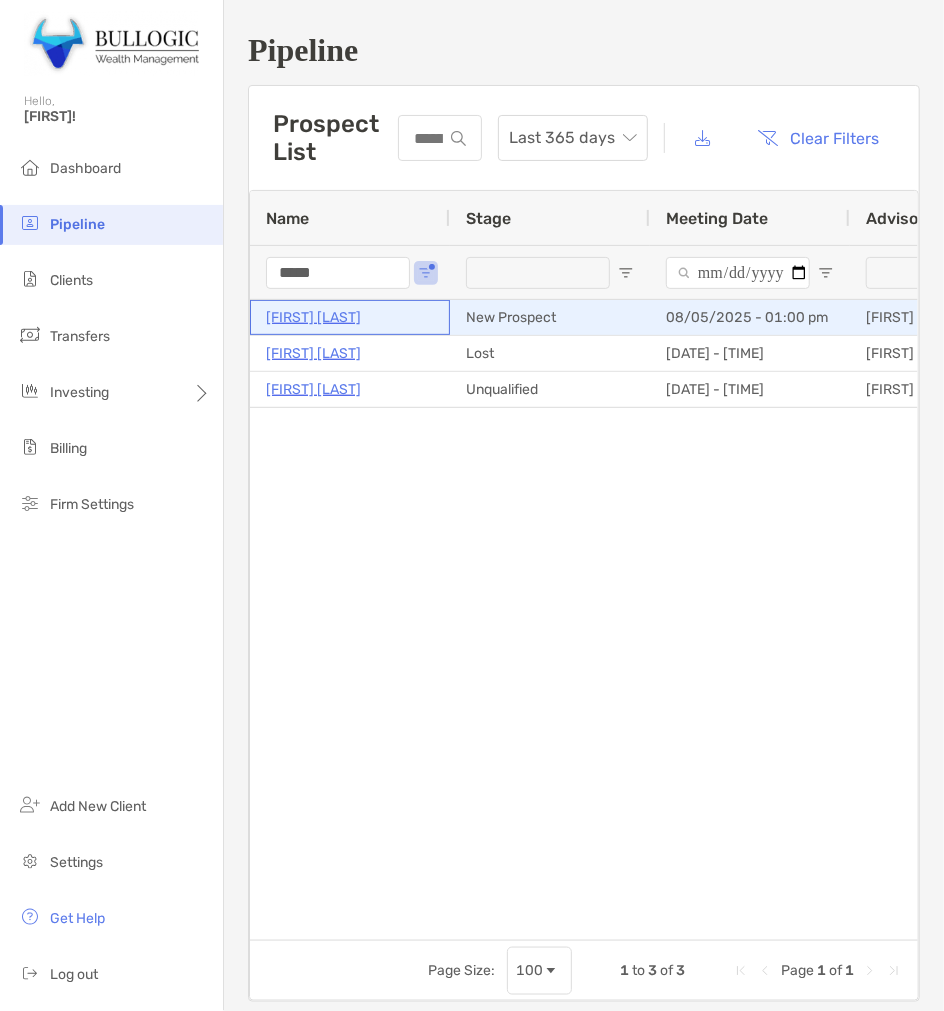 click on "James Ferguson" at bounding box center [313, 317] 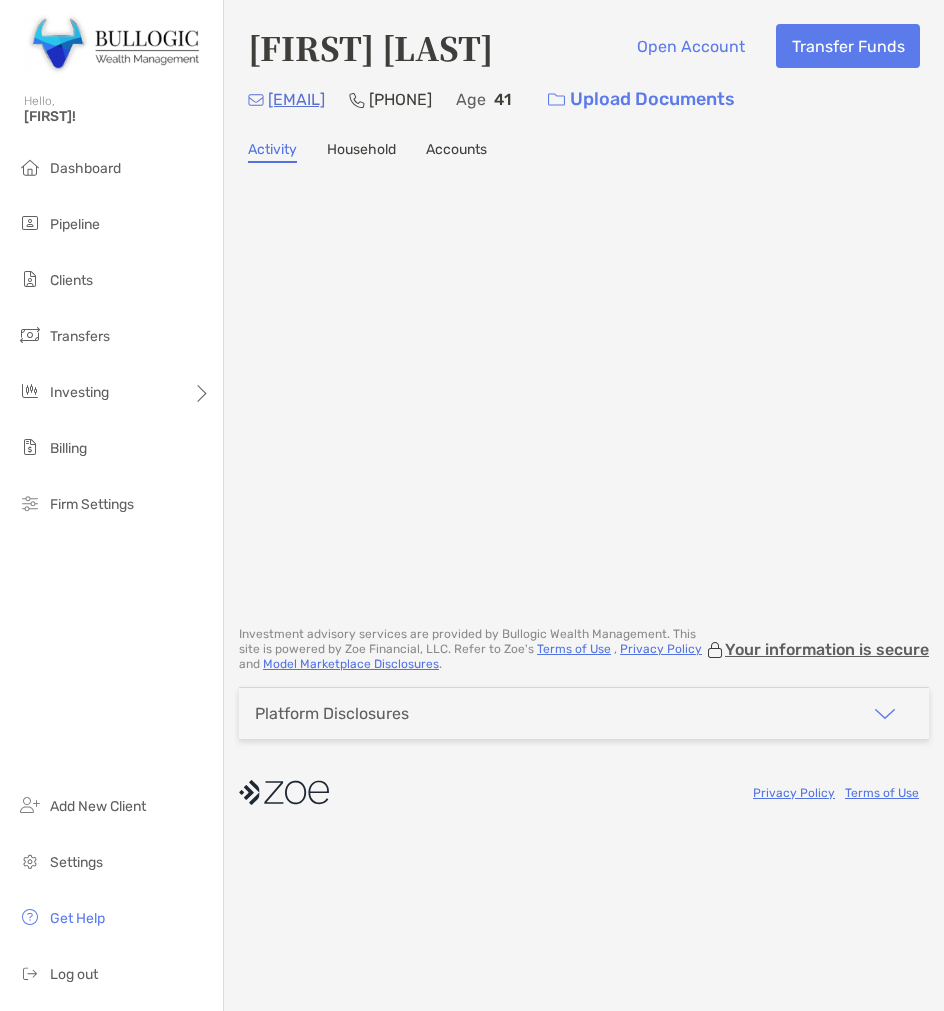 scroll, scrollTop: 0, scrollLeft: 0, axis: both 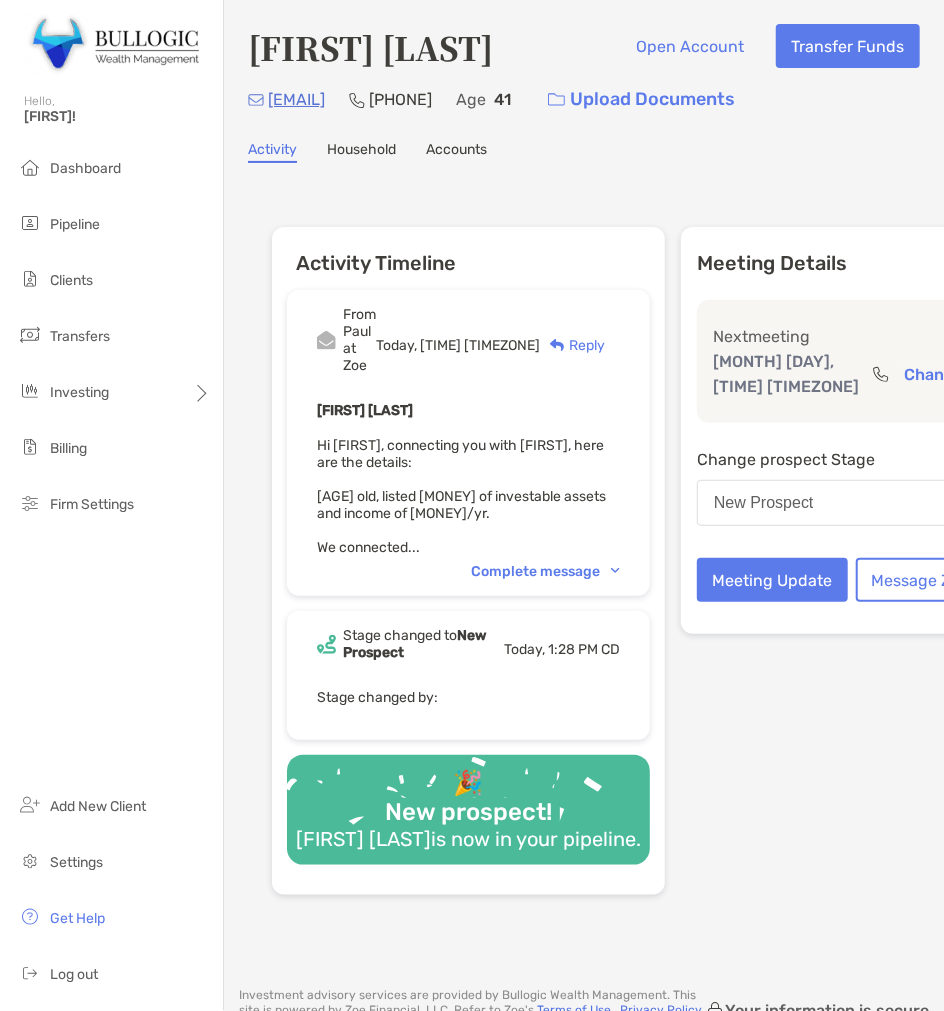 drag, startPoint x: 432, startPoint y: 96, endPoint x: 270, endPoint y: 90, distance: 162.11107 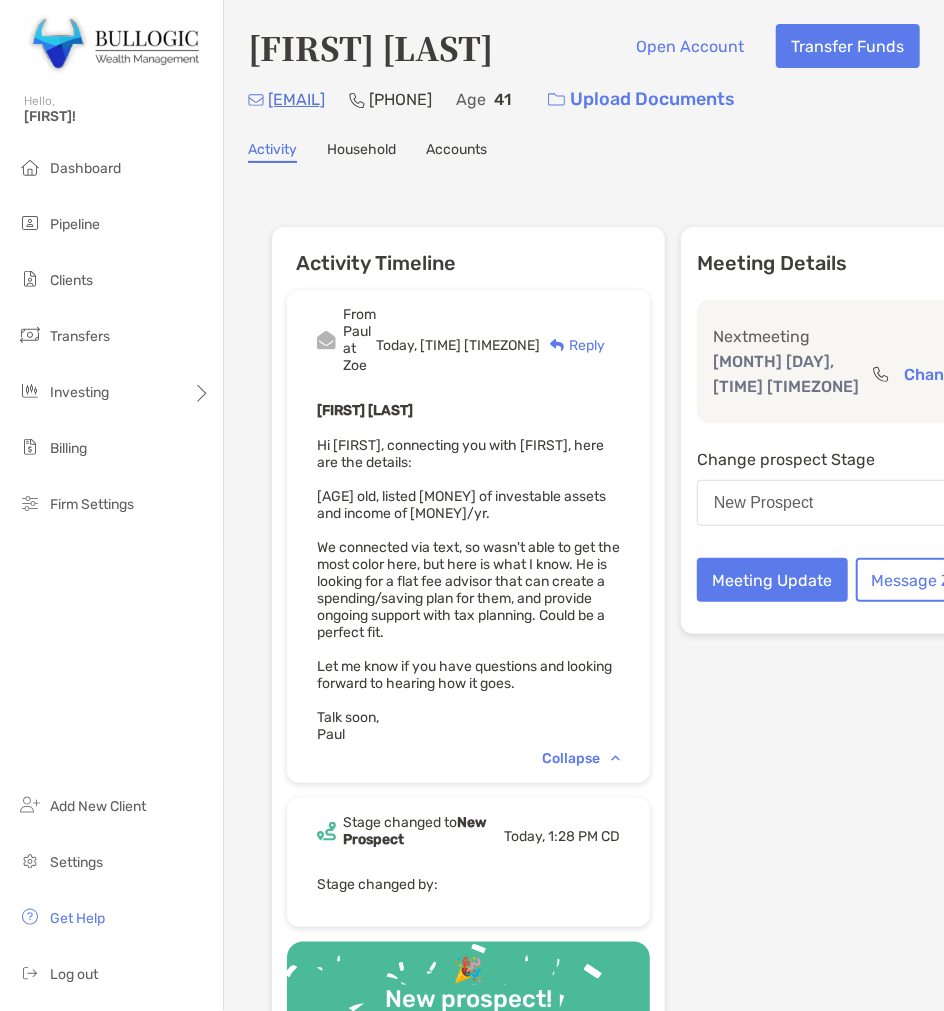 drag, startPoint x: 543, startPoint y: 678, endPoint x: 280, endPoint y: 478, distance: 330.40732 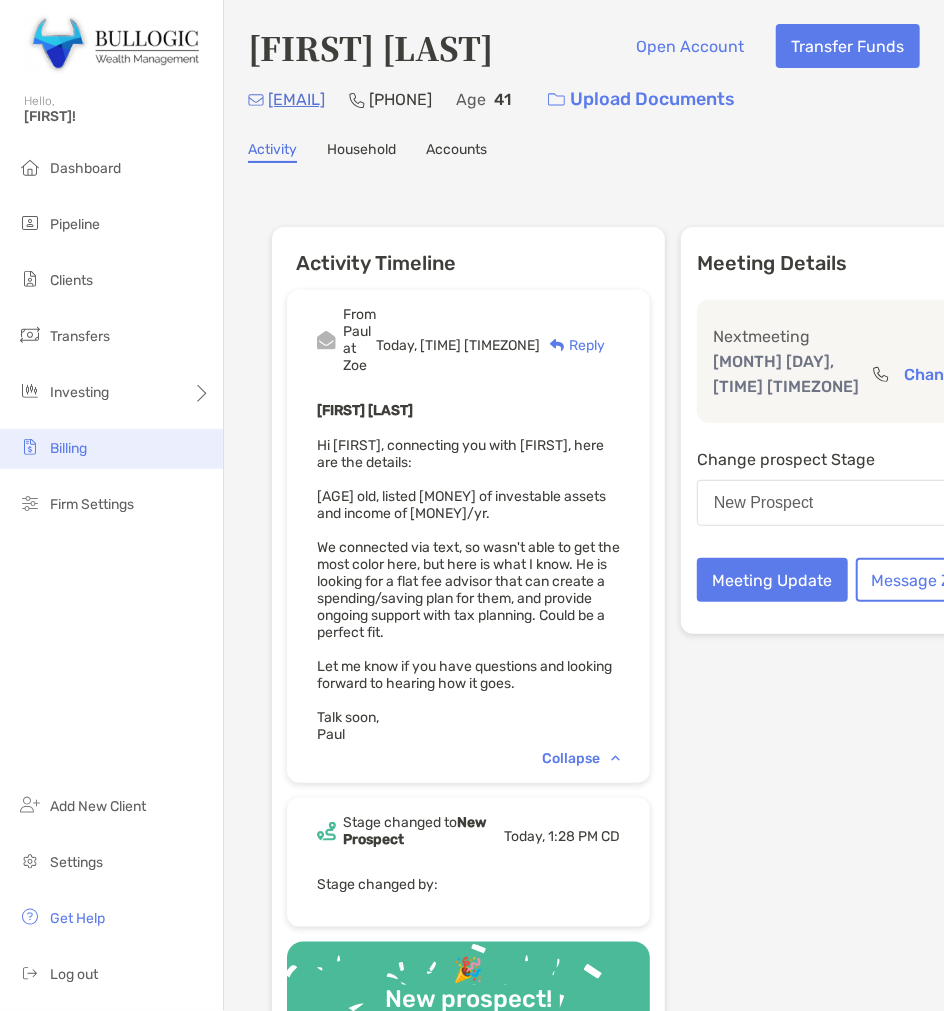 copy on "Hi Adam, connecting you with Chris, here are the details:
41 years old, listed $750K   of investable assets and income of $250K/yr.
We connected via text, so wasn't able to get the most color here, but here is what I know. He is looking for a flat fee advisor that can create a spending/saving plan for them, and provide ongoing support with tax planning. Could be a perfect fit." 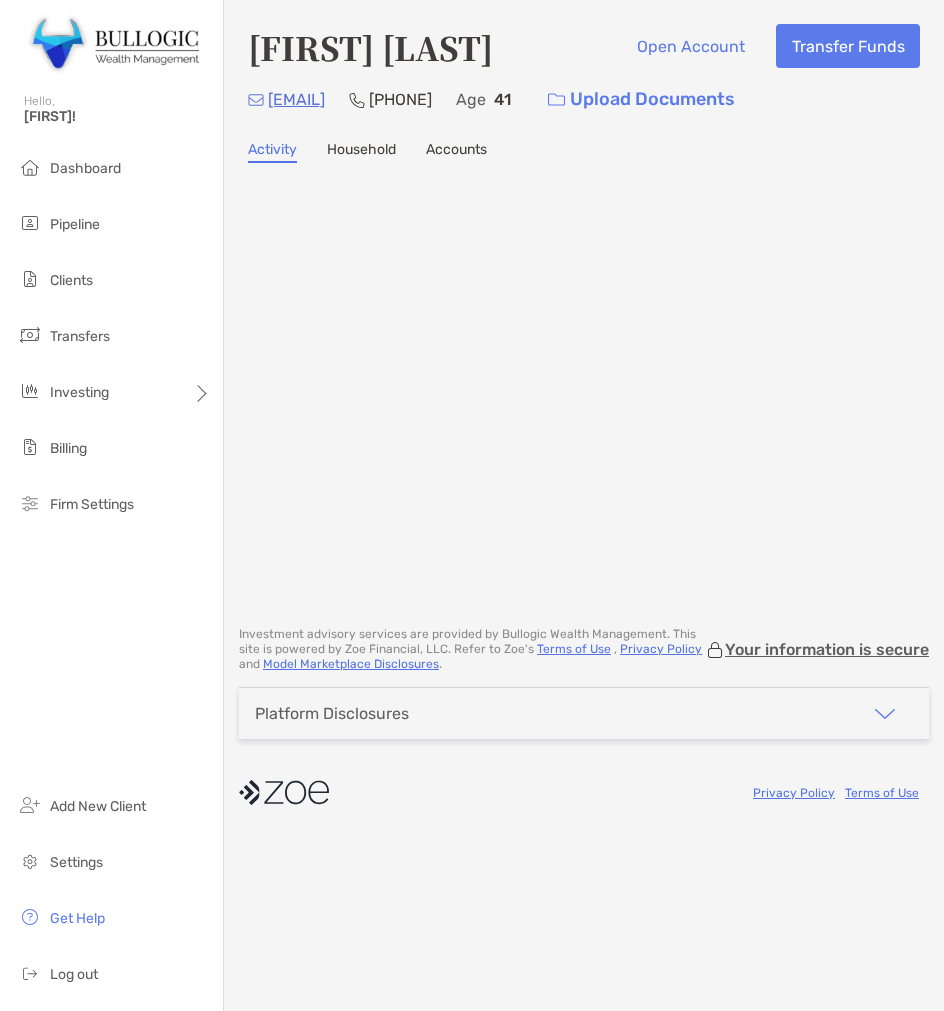 scroll, scrollTop: 0, scrollLeft: 0, axis: both 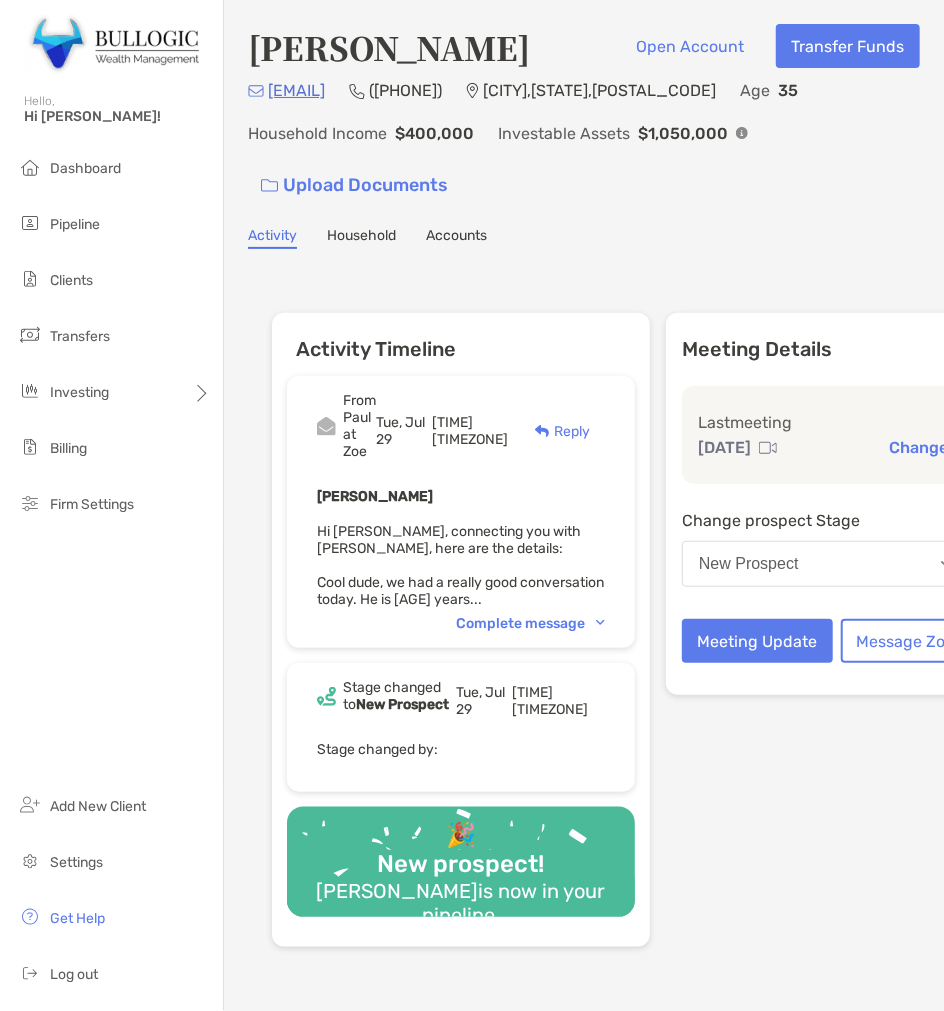 click on "Complete message" at bounding box center [530, 623] 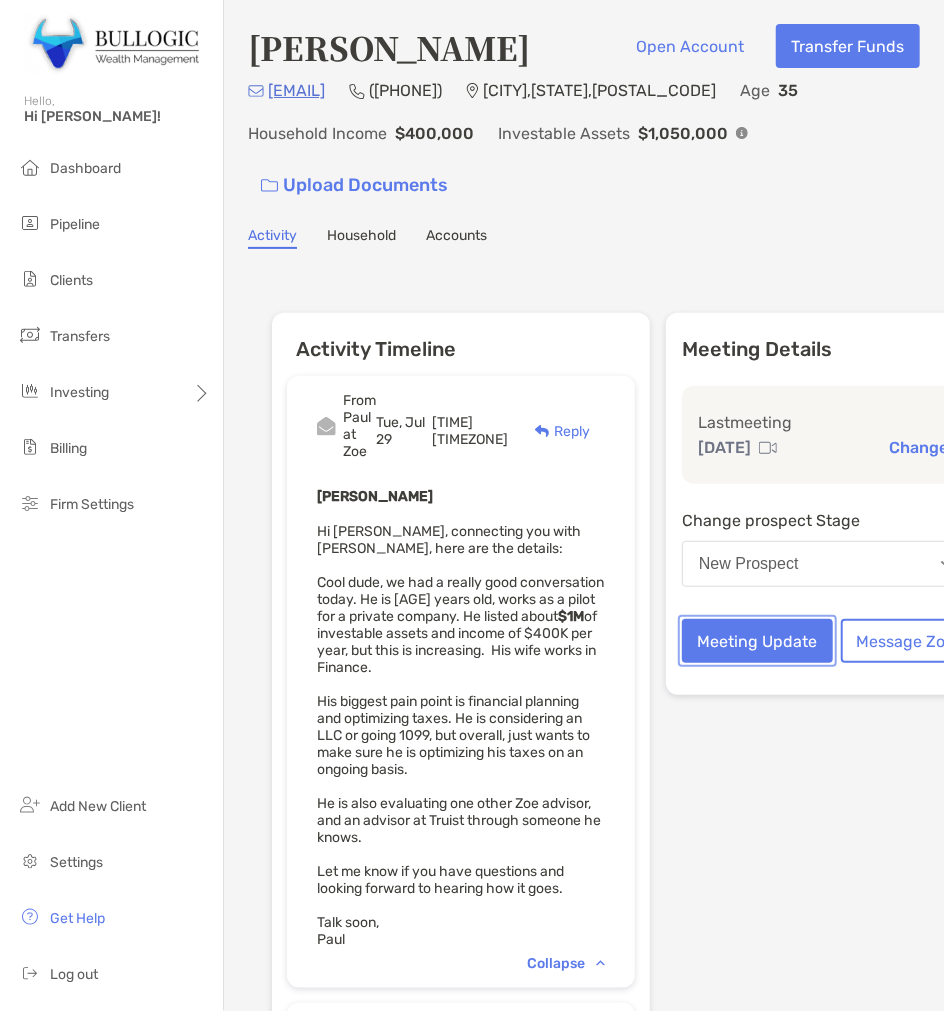 click on "Meeting Update" at bounding box center (757, 641) 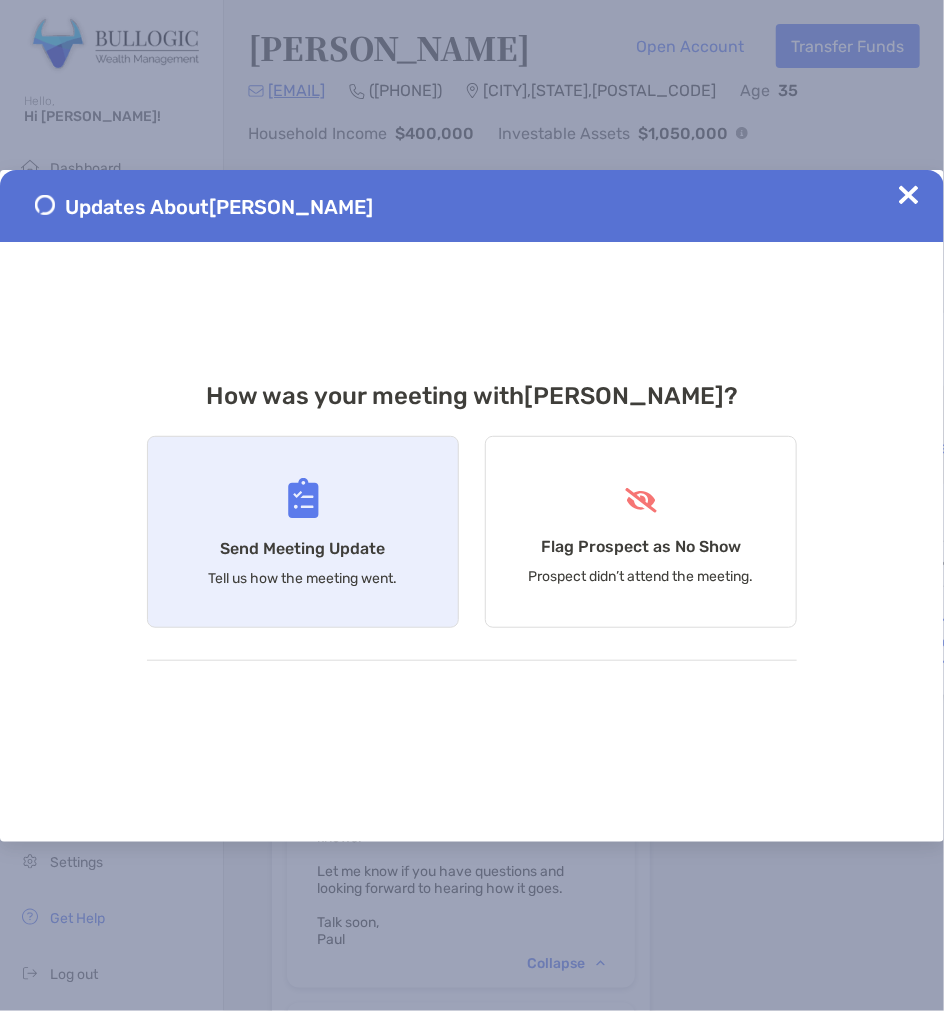 click on "Send Meeting Update Tell us how the meeting went." at bounding box center [303, 532] 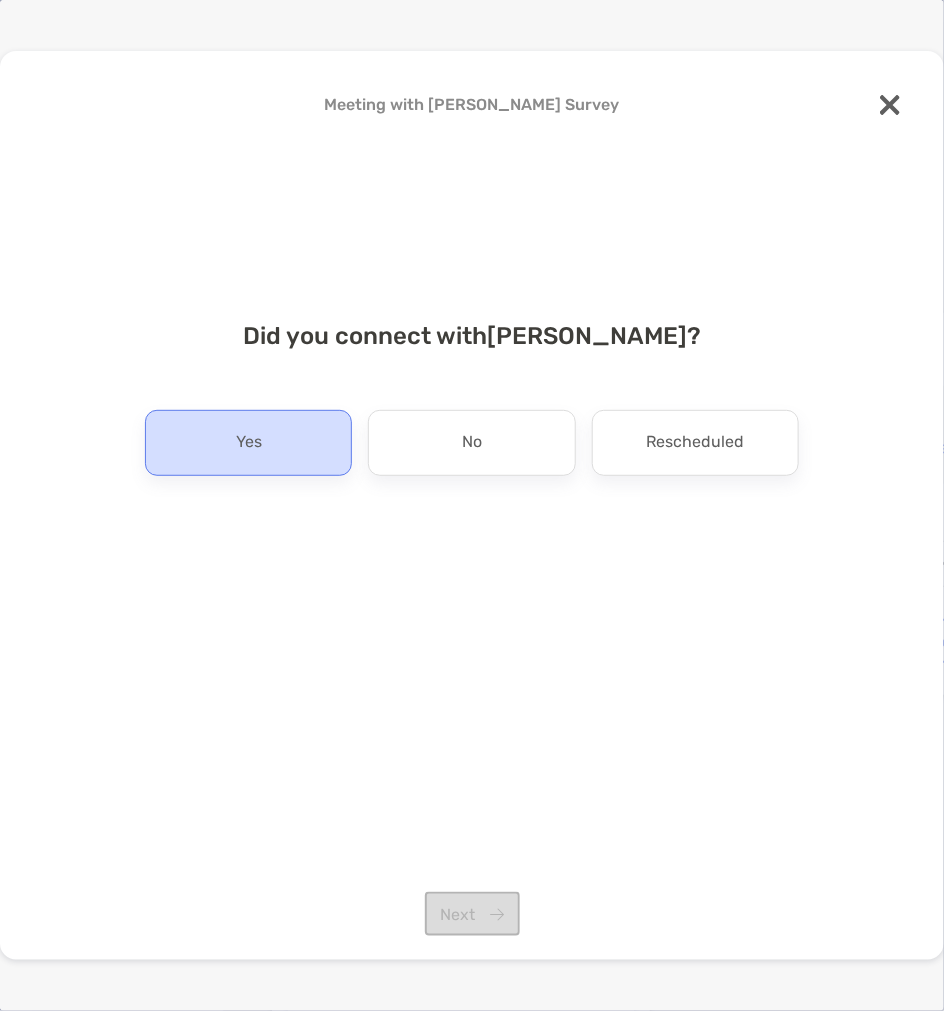 click on "Yes" at bounding box center (248, 443) 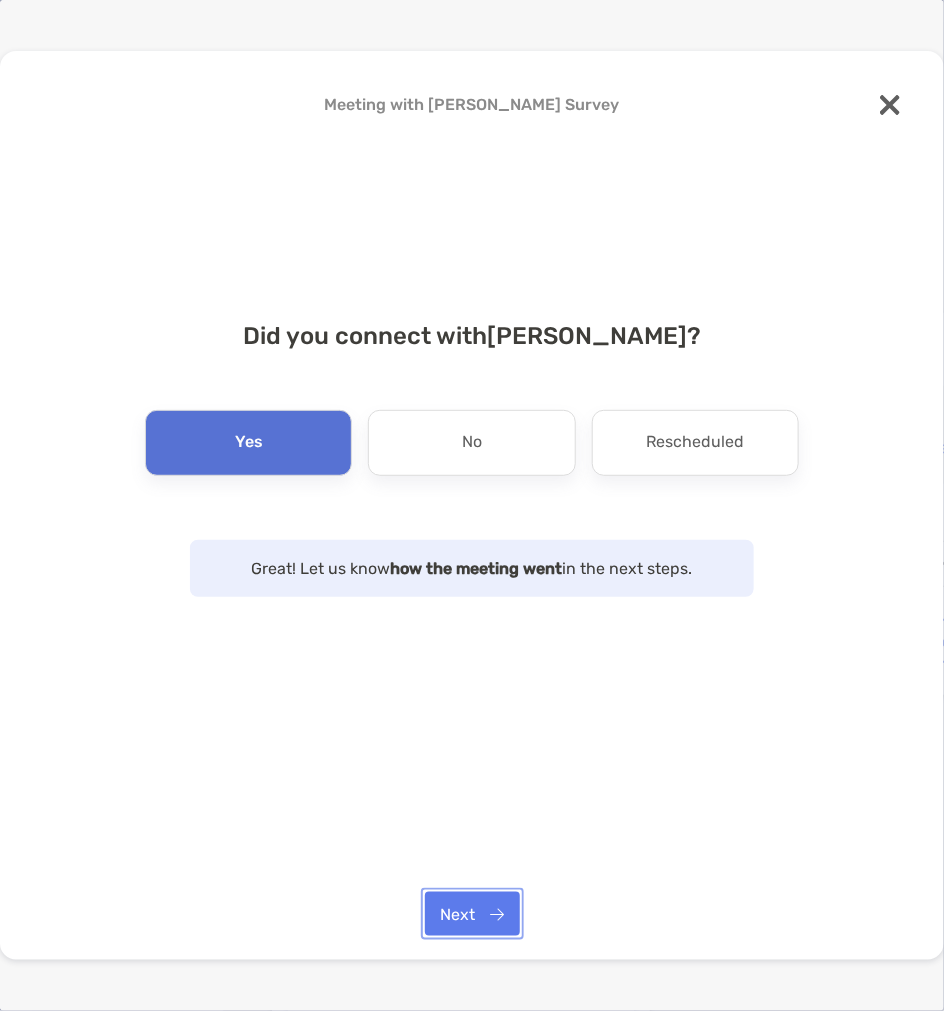click on "Next" at bounding box center [472, 914] 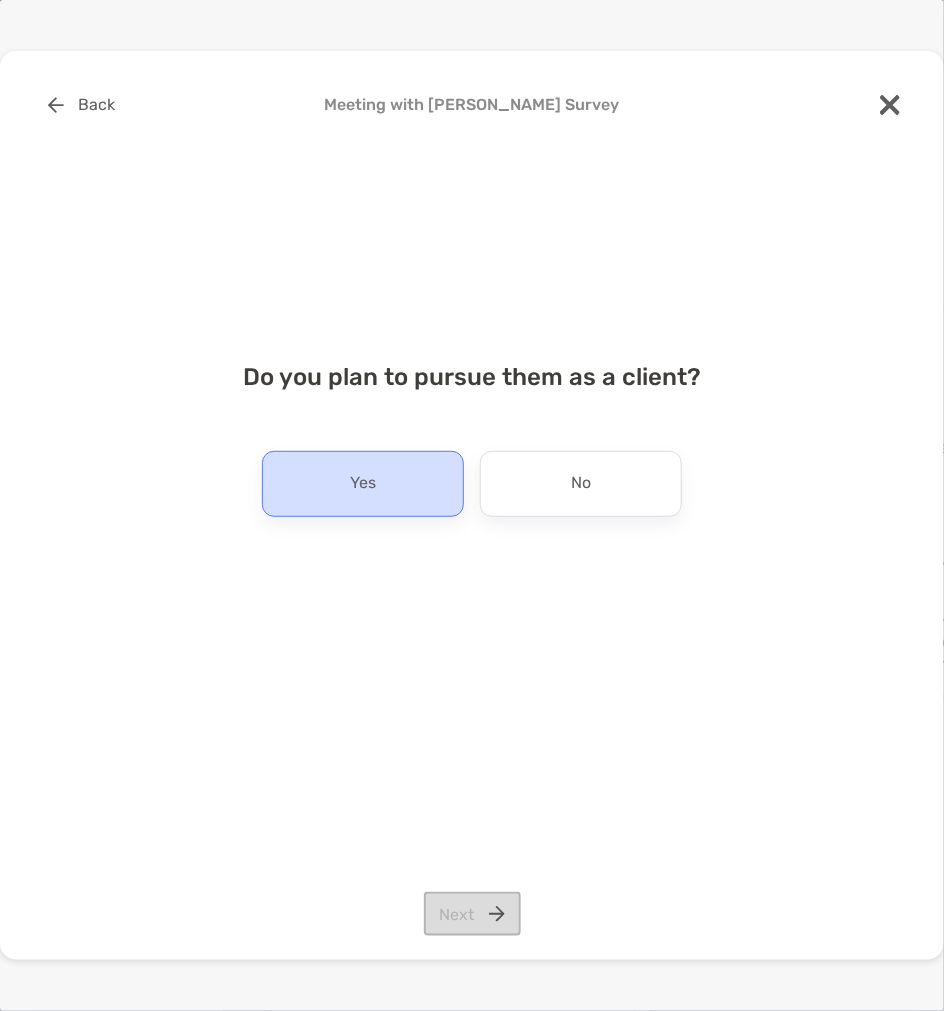 click on "Yes" at bounding box center (363, 484) 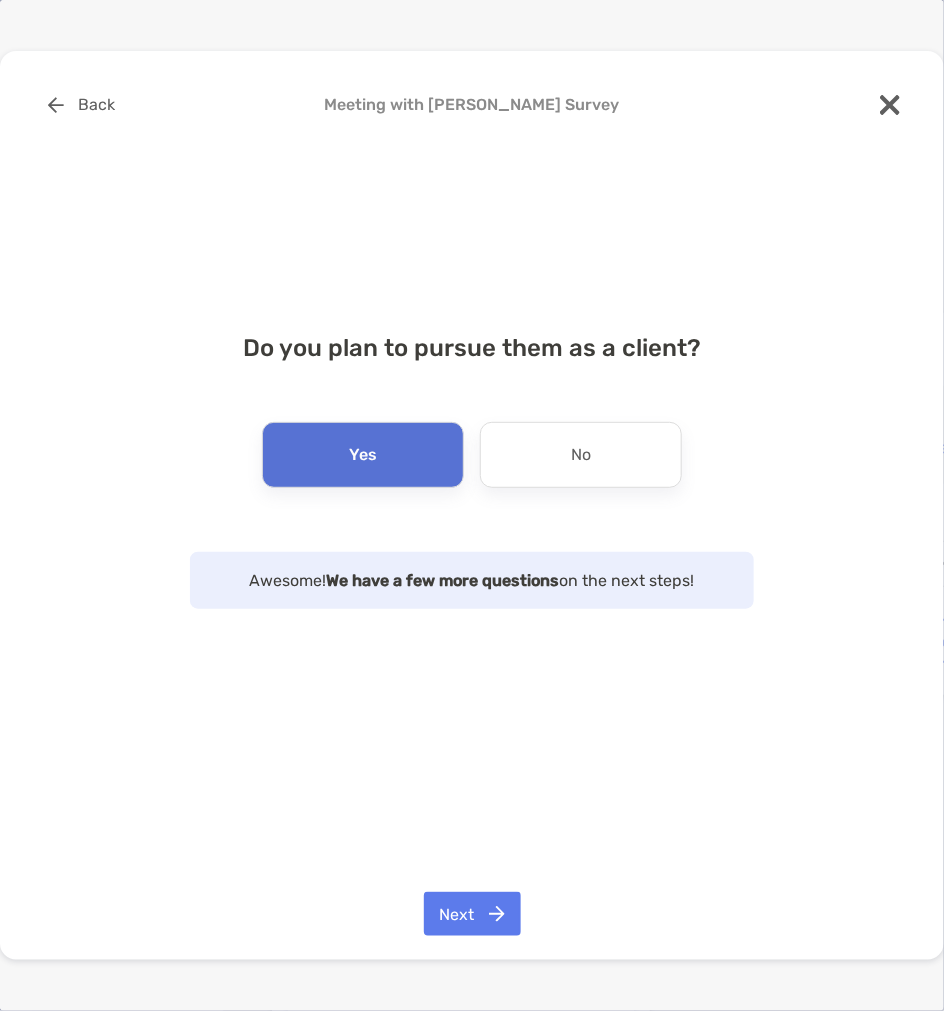 click on "Back Meeting with [PERSON_NAME] Survey Do you plan to pursue them as a client? Yes No Awesome!  We have a few more questions  on the next steps! Next" at bounding box center [472, 506] 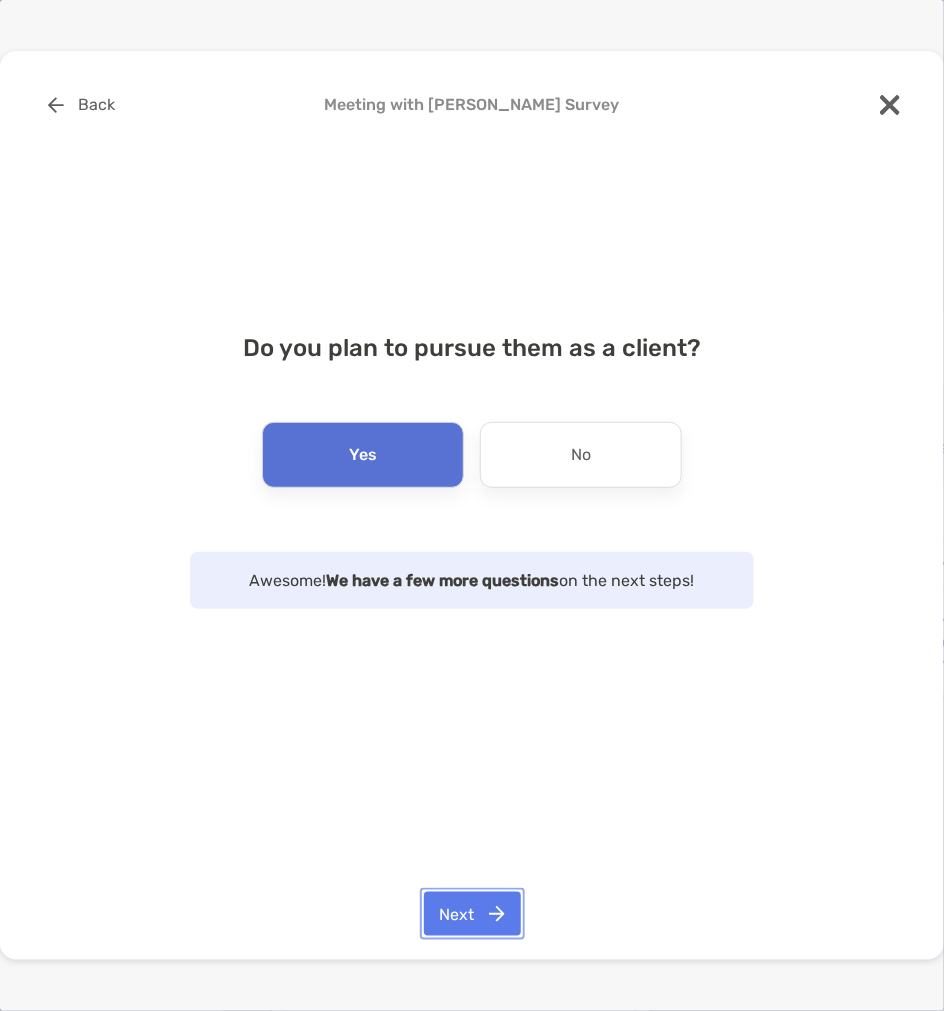 click on "Next" at bounding box center [472, 914] 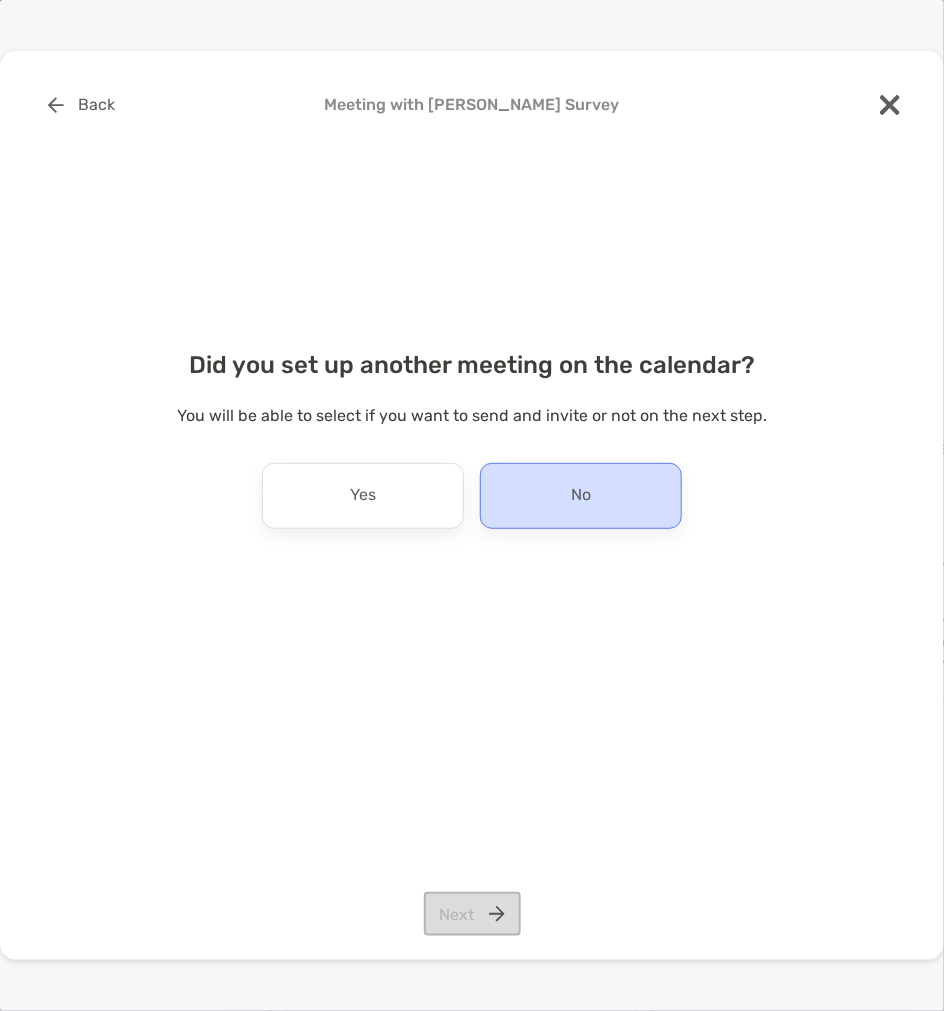click on "No" at bounding box center (581, 496) 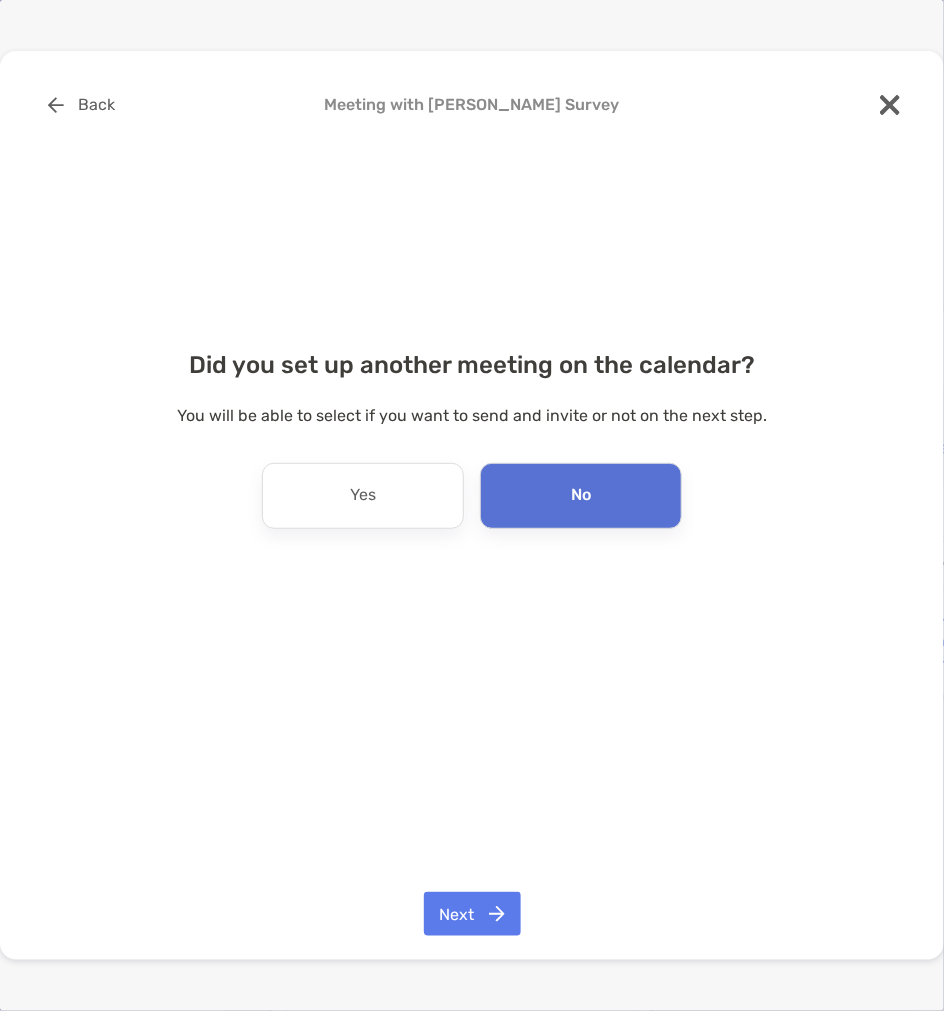 click on "Back Meeting with [PERSON_NAME] Survey Did you set up another meeting on the calendar? You will be able to select if you want to send and invite or not on the next step. Yes No Next" at bounding box center (472, 506) 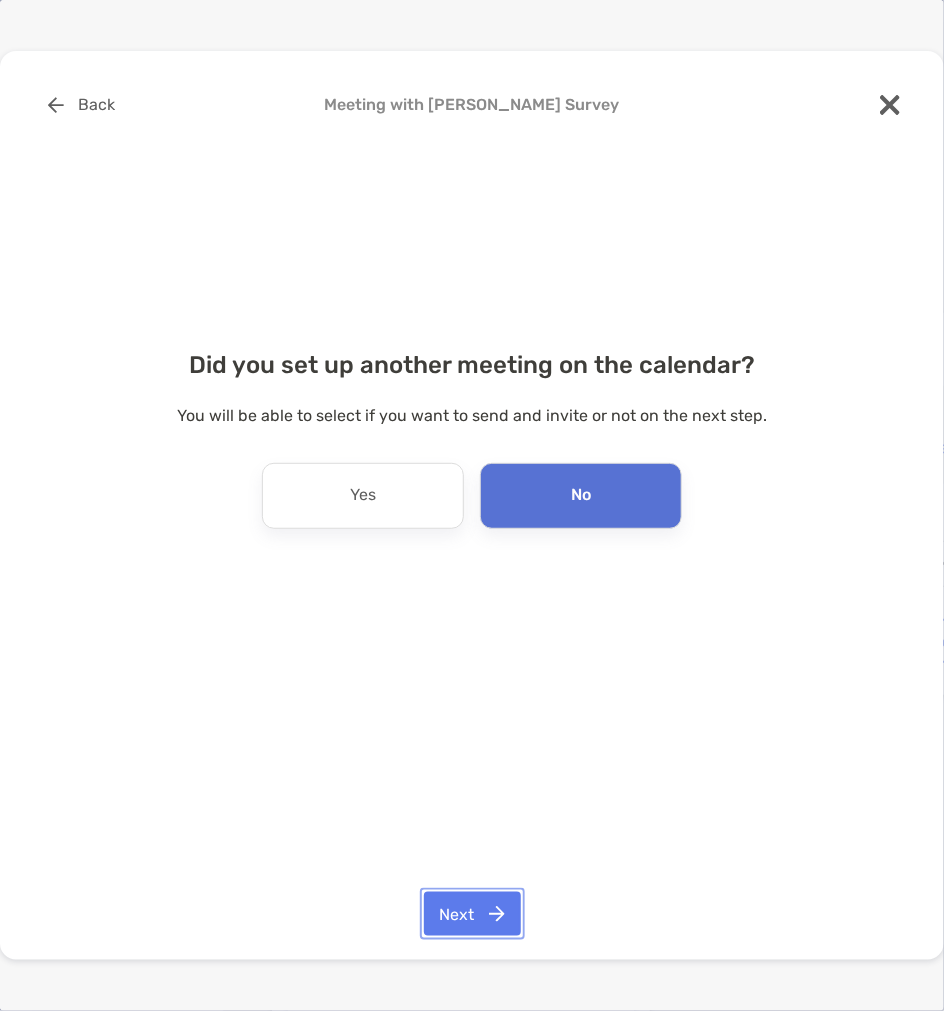 click on "Next" at bounding box center [472, 914] 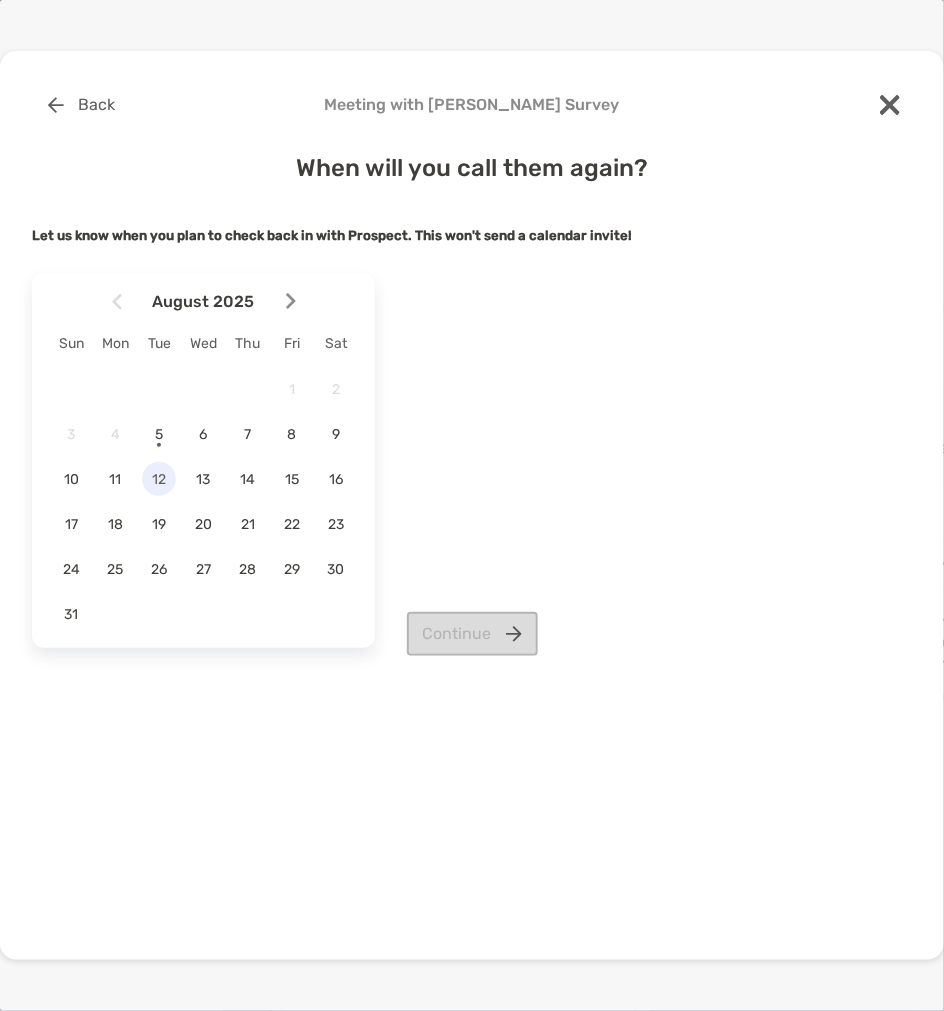 click on "12" at bounding box center (159, 479) 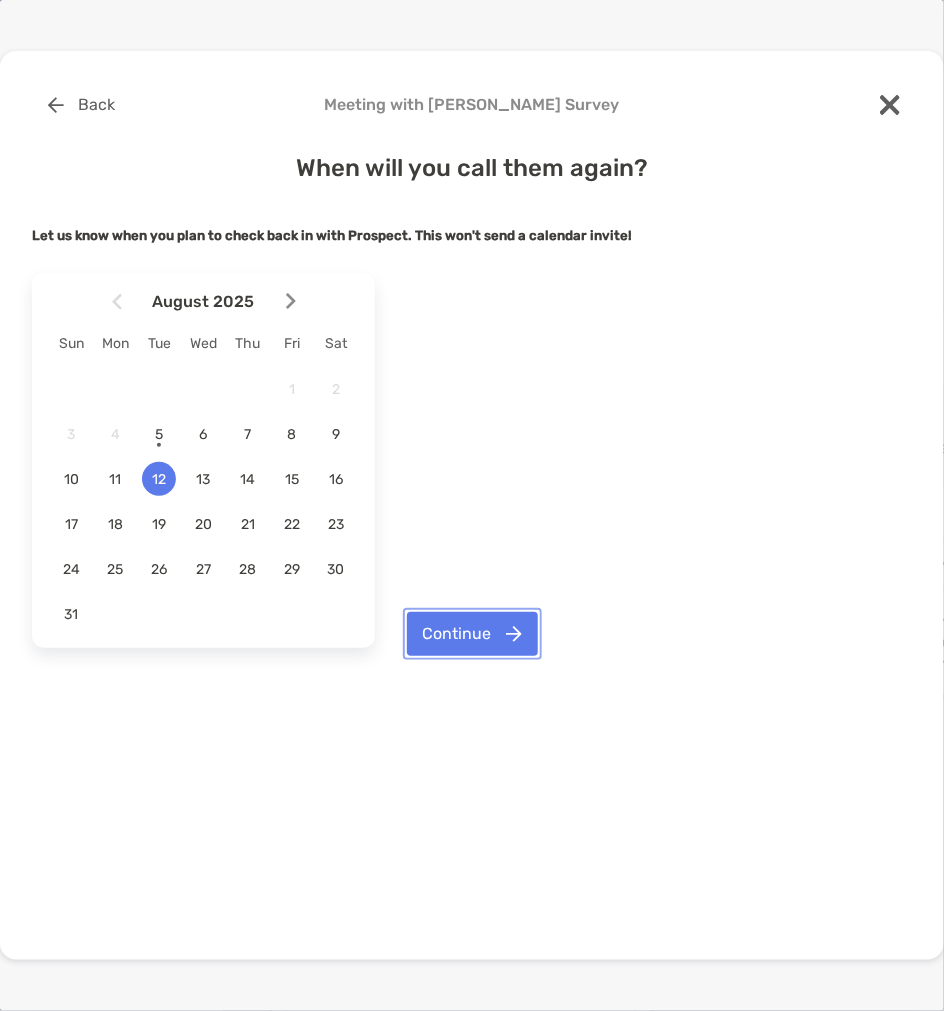 click on "Continue" at bounding box center (472, 634) 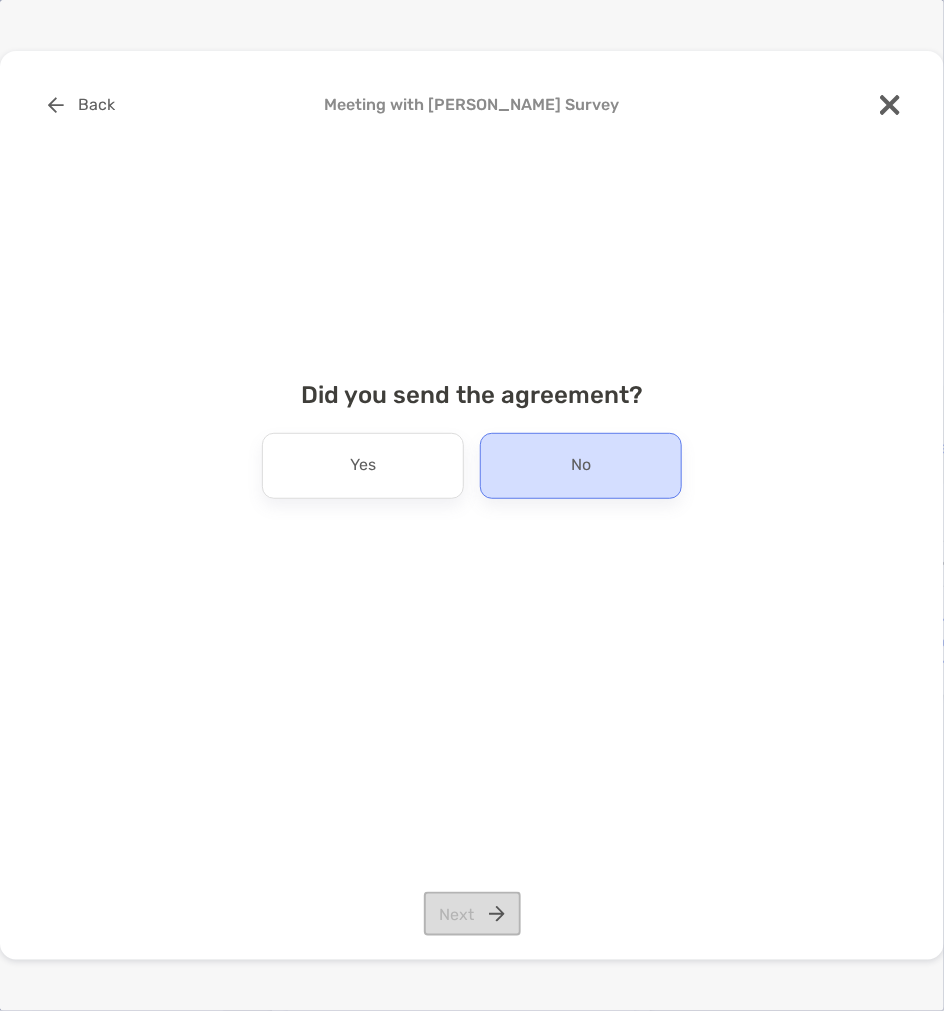 click on "No" at bounding box center [581, 466] 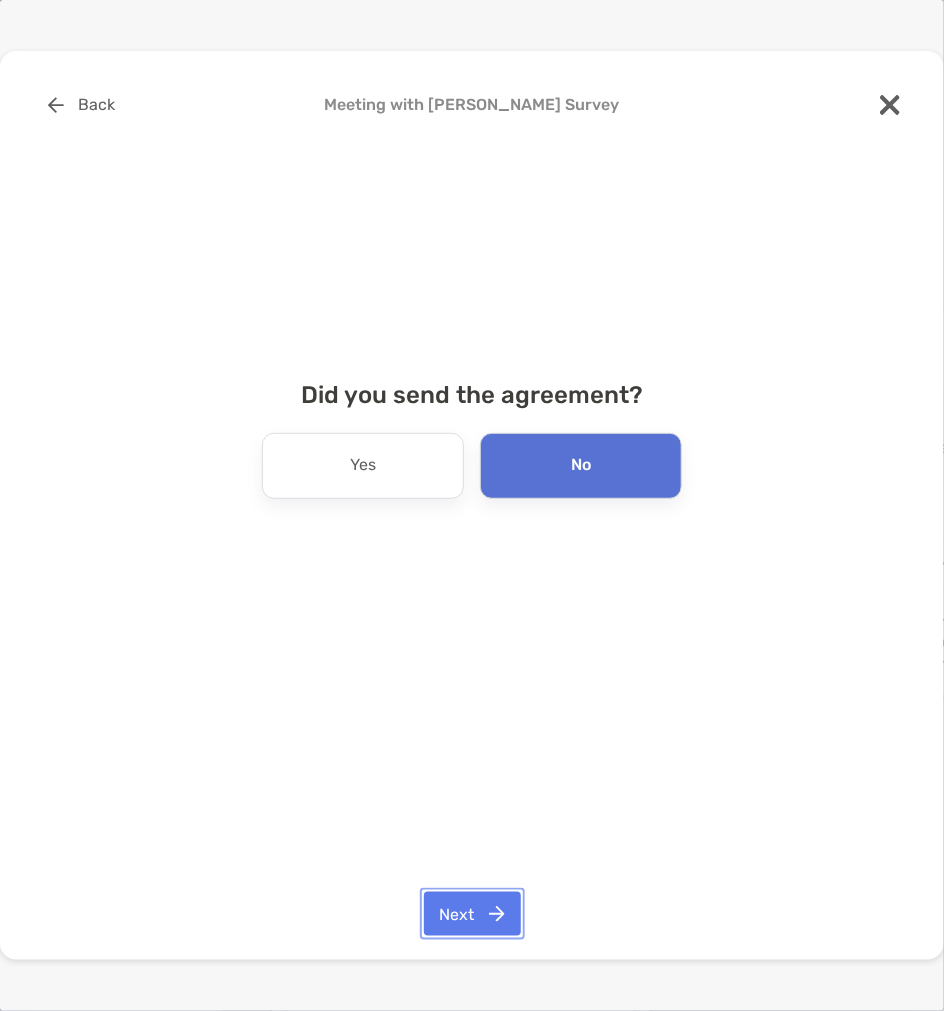 click on "Next" at bounding box center (472, 914) 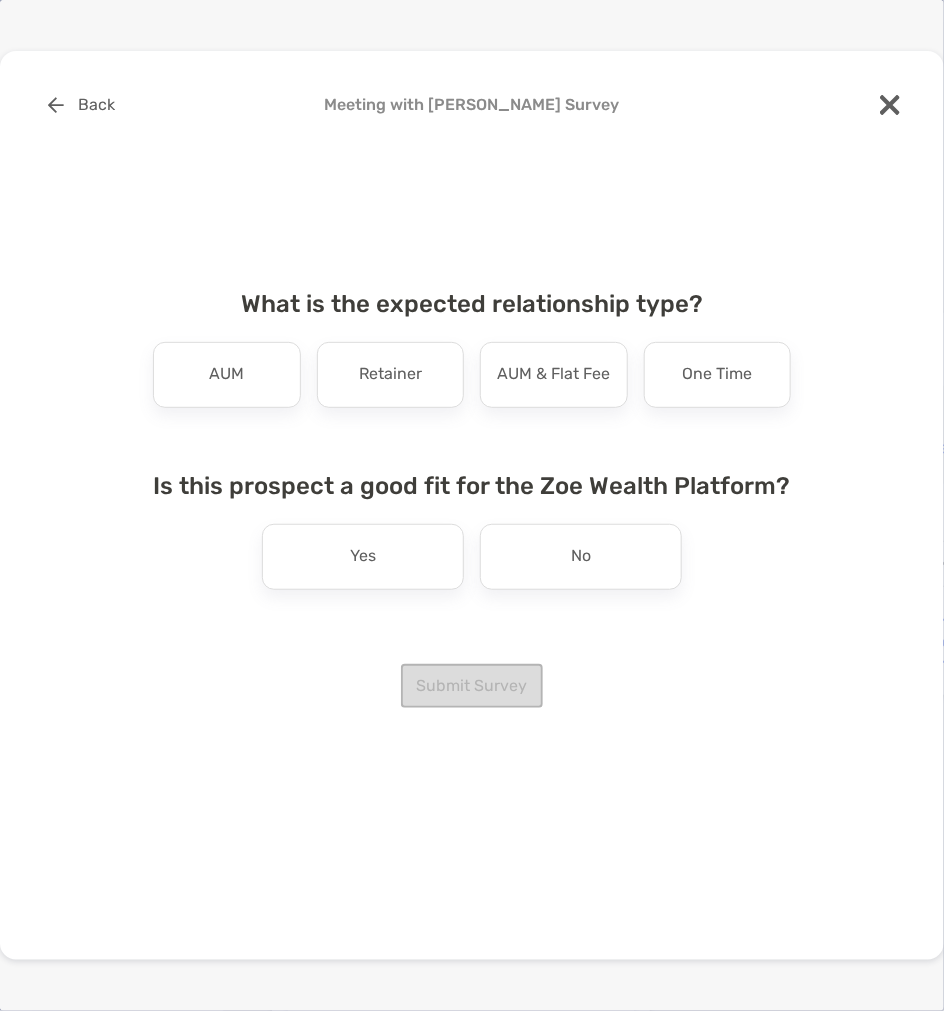 click on "What is the expected relationship type? AUM Retainer AUM & Flat Fee One Time" at bounding box center (472, 349) 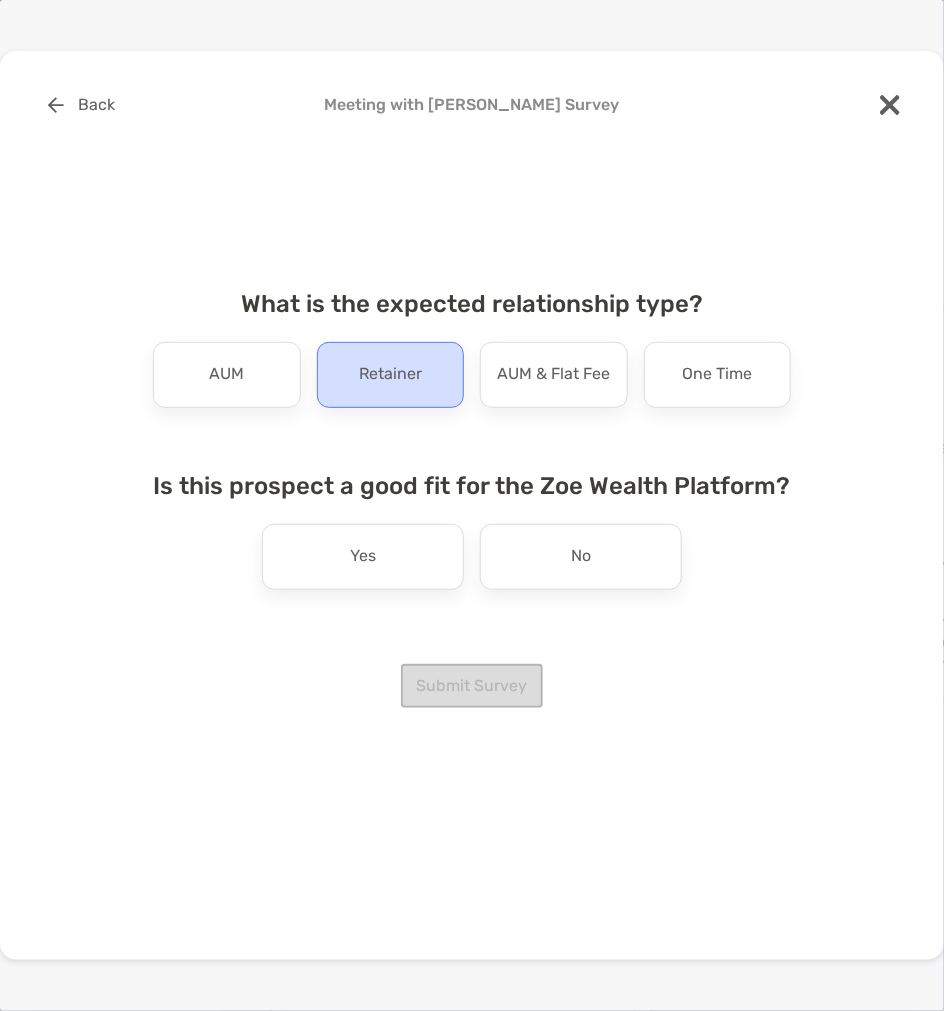 click on "Retainer" at bounding box center [391, 375] 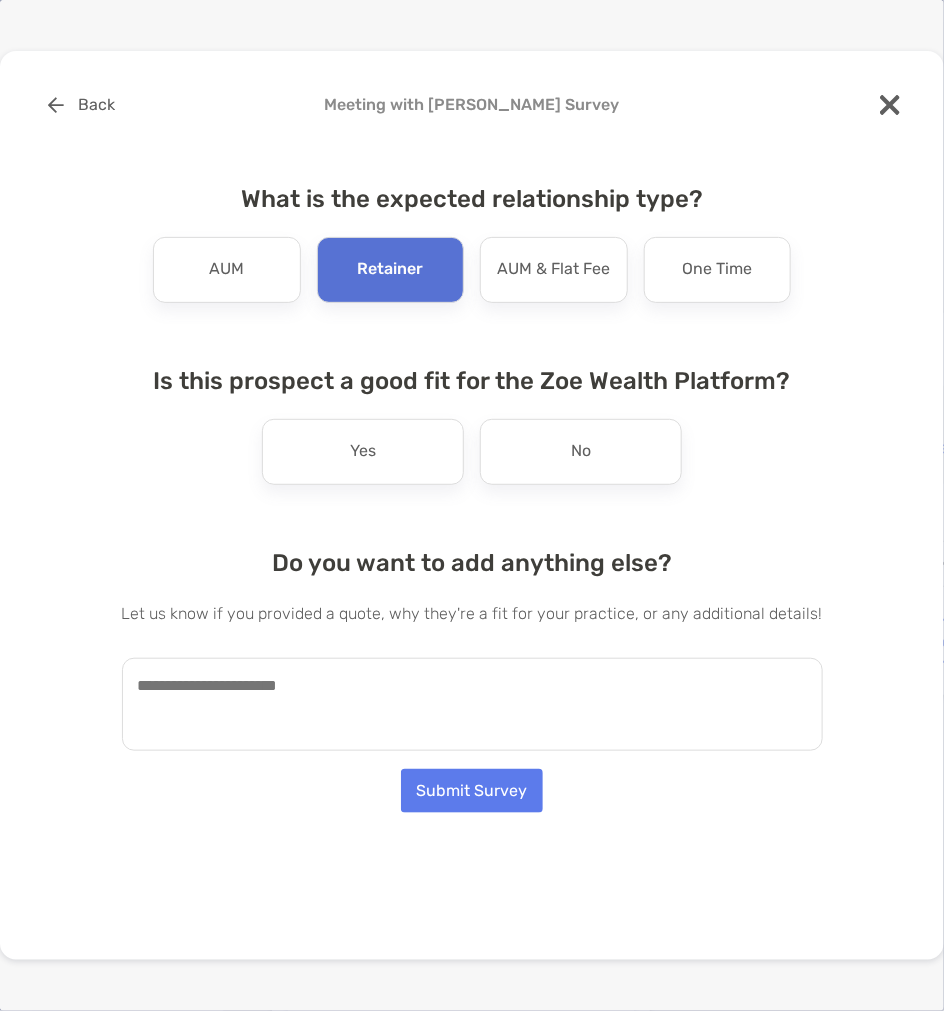 click at bounding box center (472, 704) 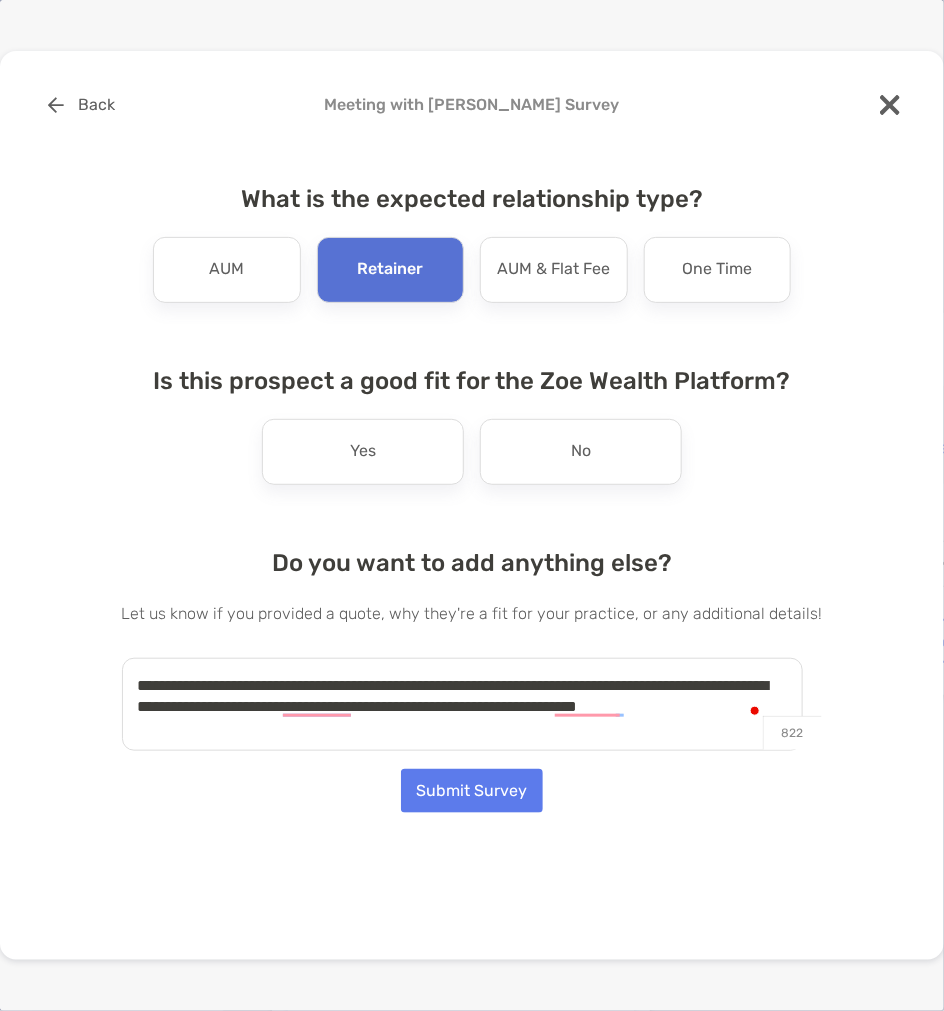 type on "**********" 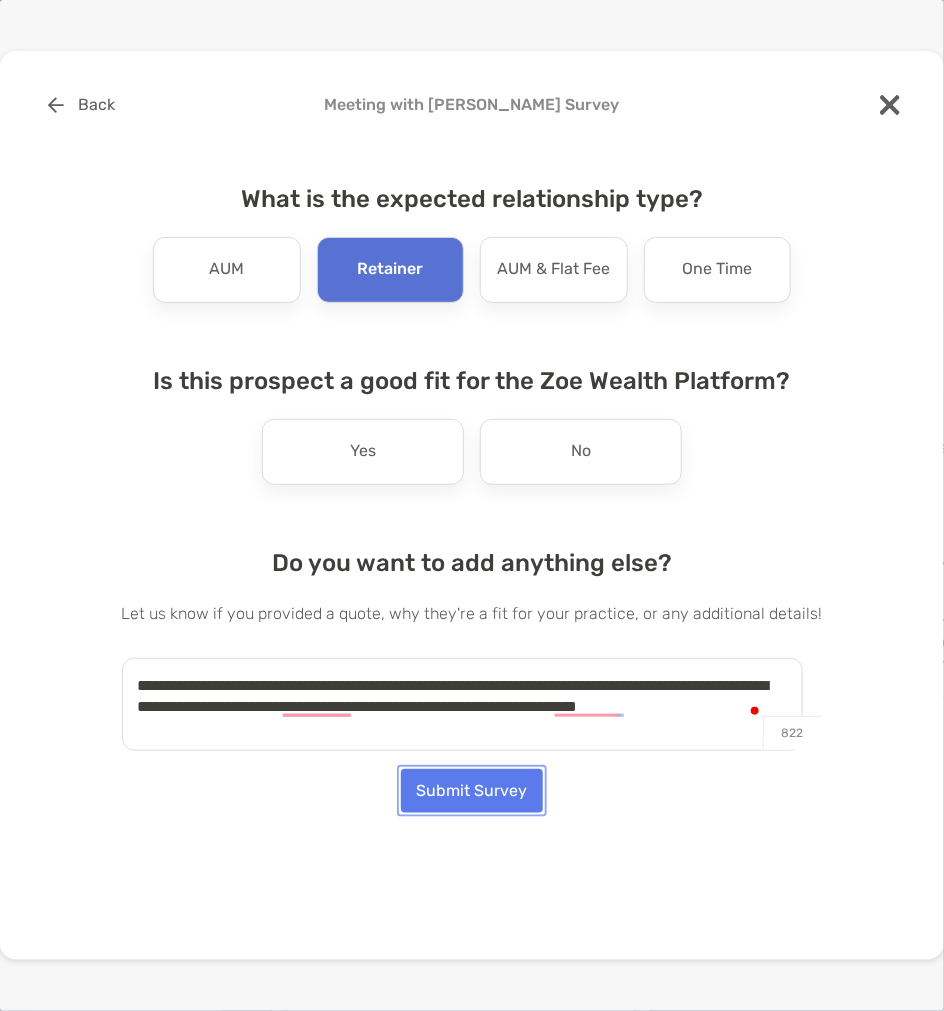 click on "Submit Survey" at bounding box center [472, 791] 